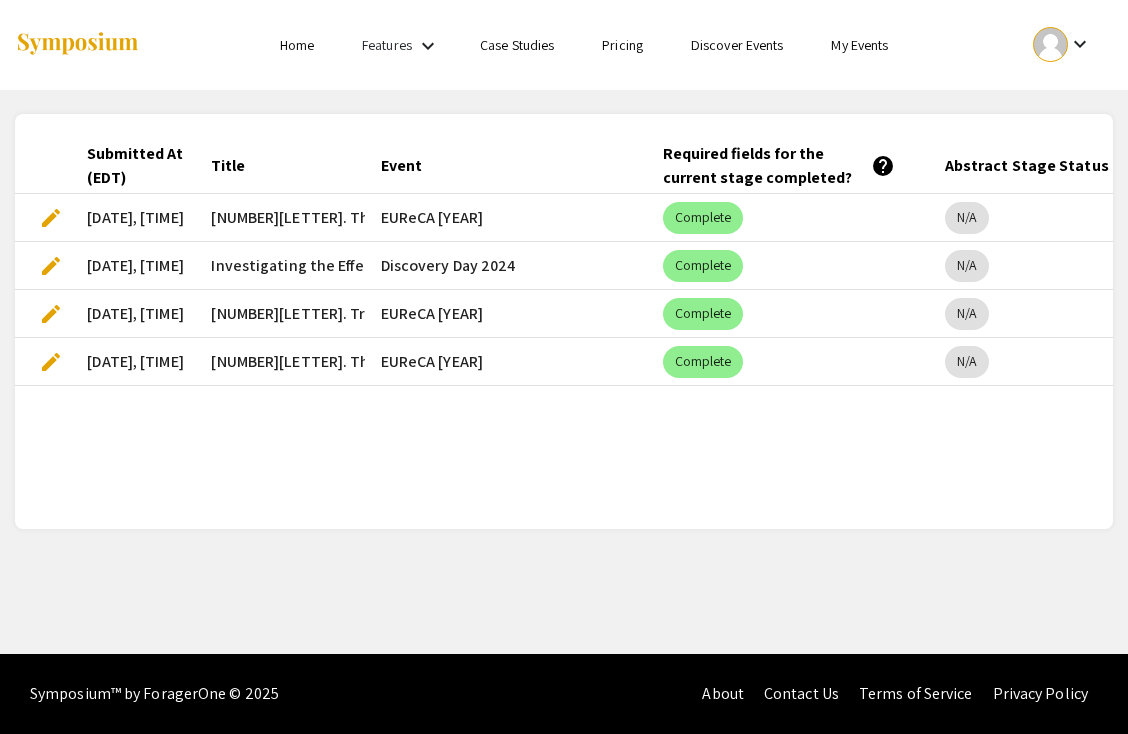 scroll, scrollTop: 0, scrollLeft: 0, axis: both 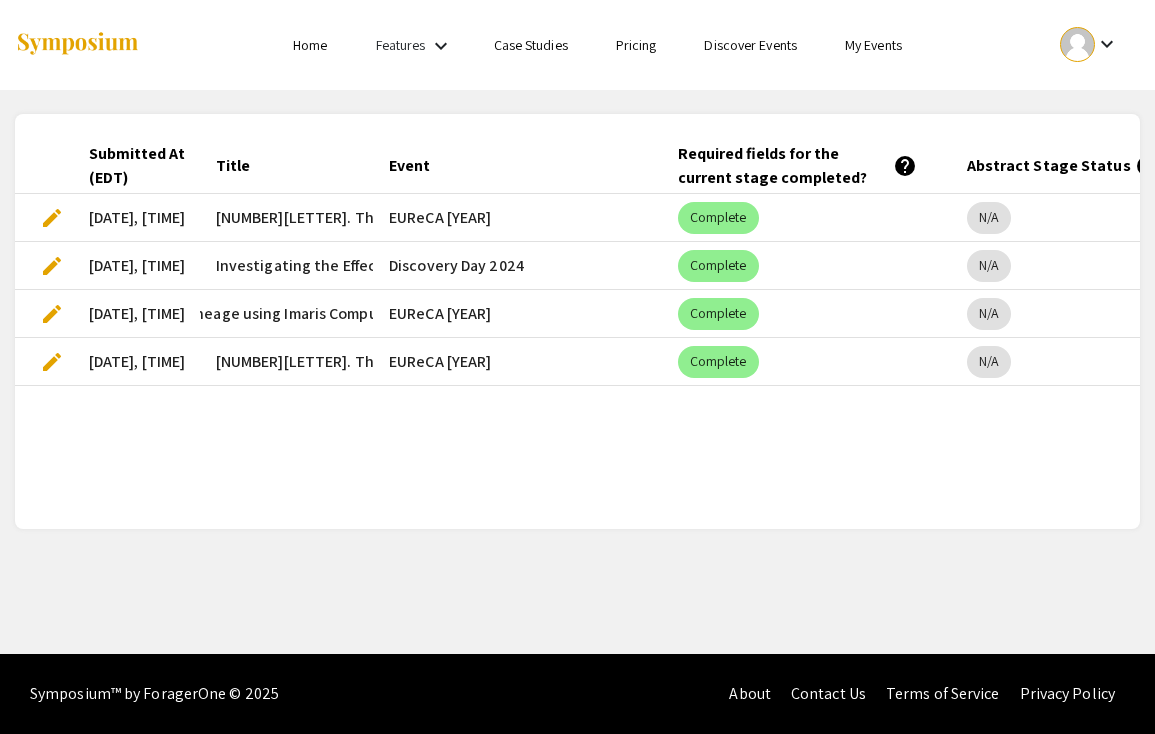 drag, startPoint x: 249, startPoint y: 303, endPoint x: 374, endPoint y: 310, distance: 125.19585 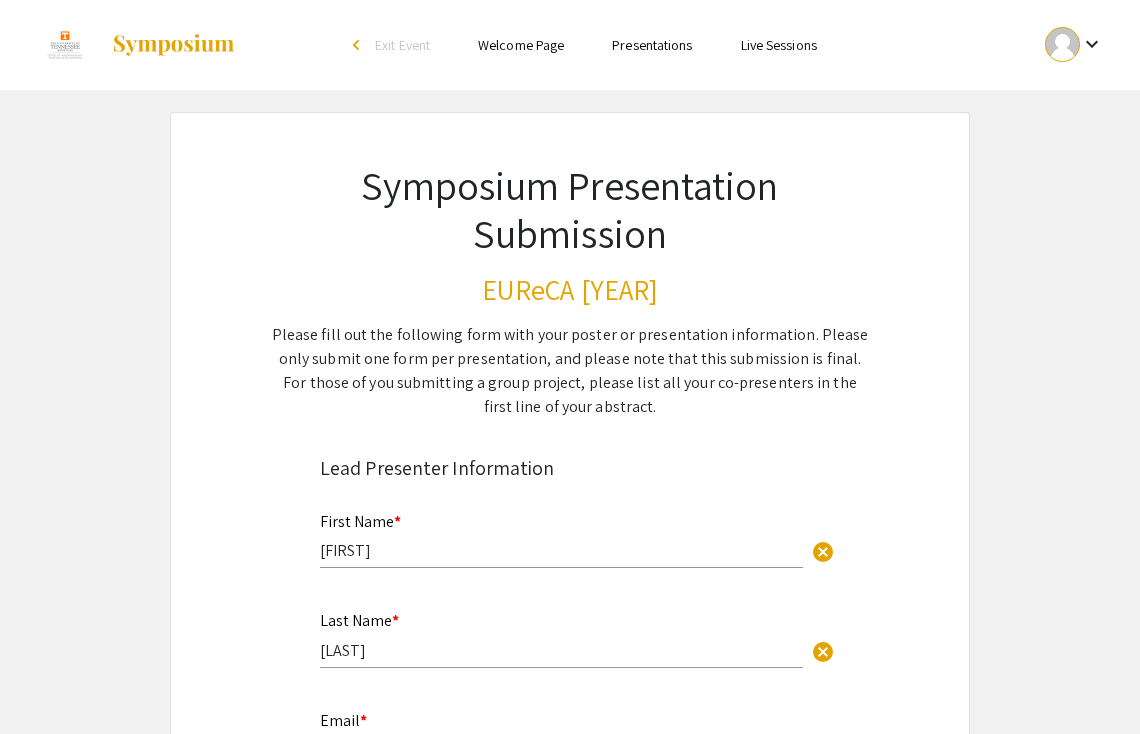 select on "custom" 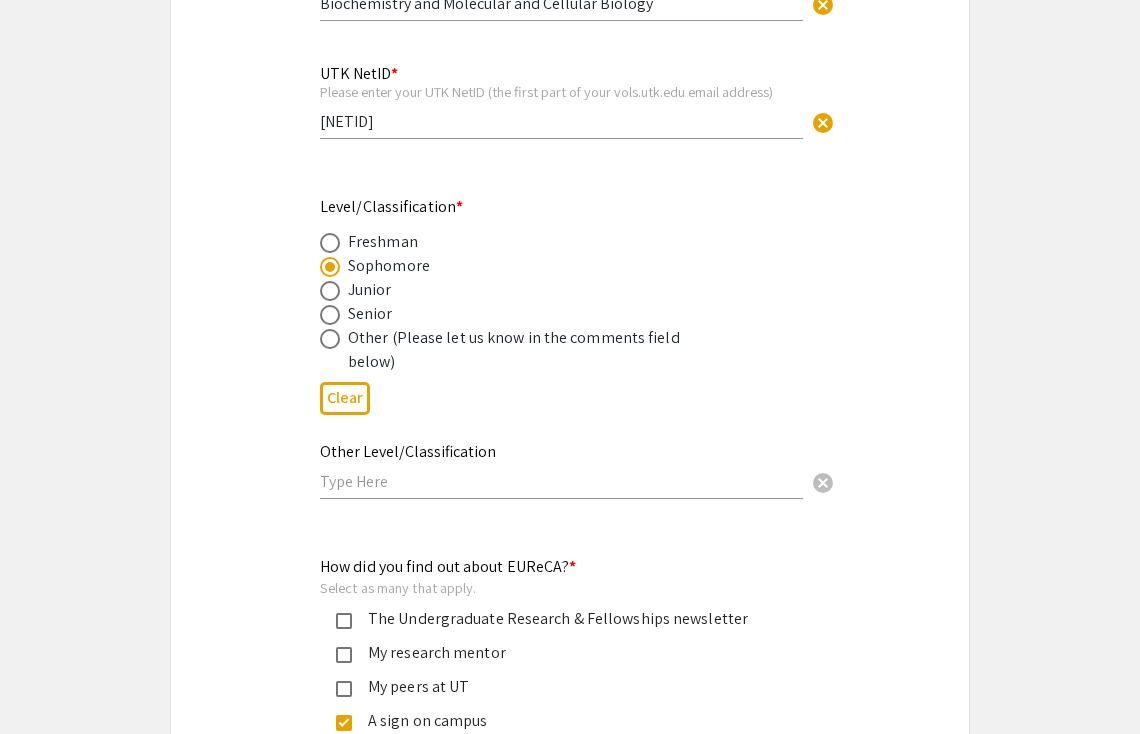 select on "custom" 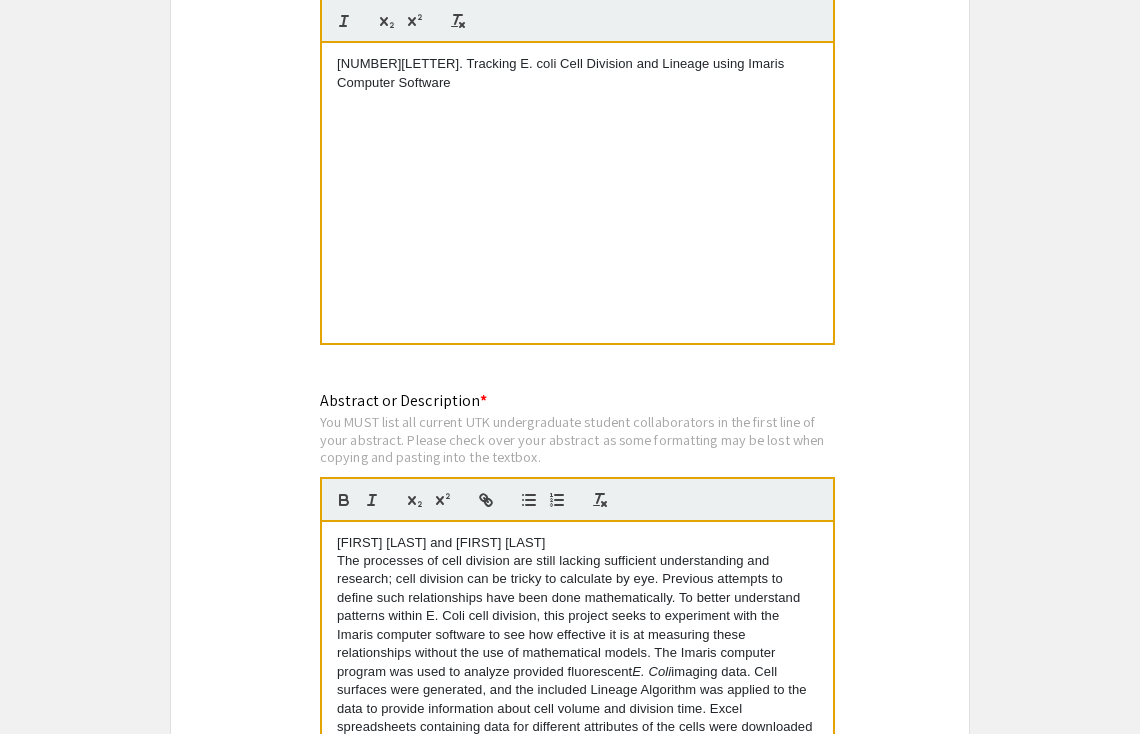 scroll, scrollTop: 3865, scrollLeft: 0, axis: vertical 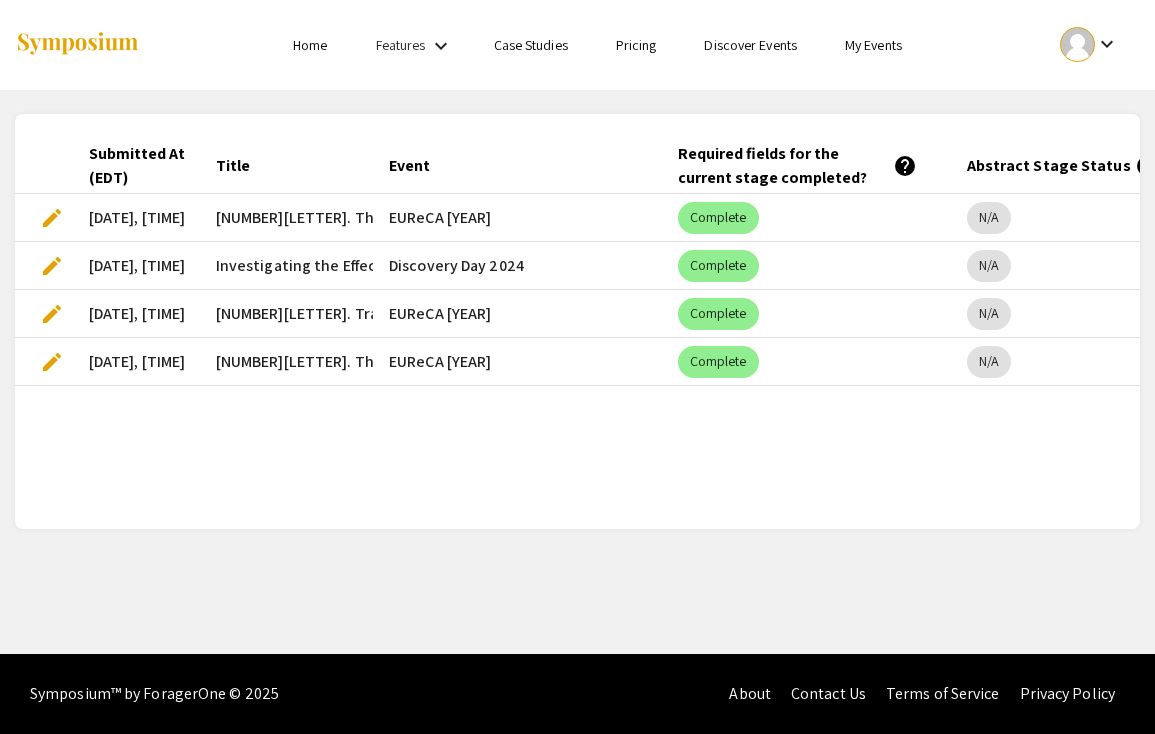 click on "[DATE], [TIME]" at bounding box center [136, 314] 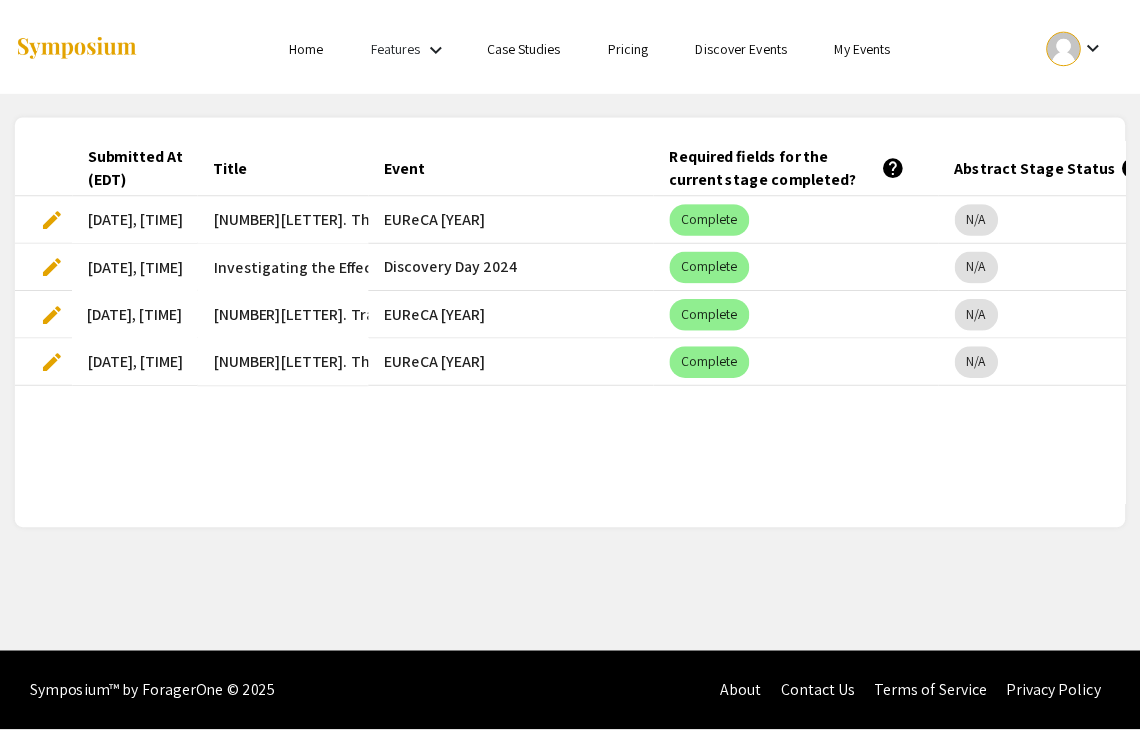 scroll, scrollTop: 0, scrollLeft: 0, axis: both 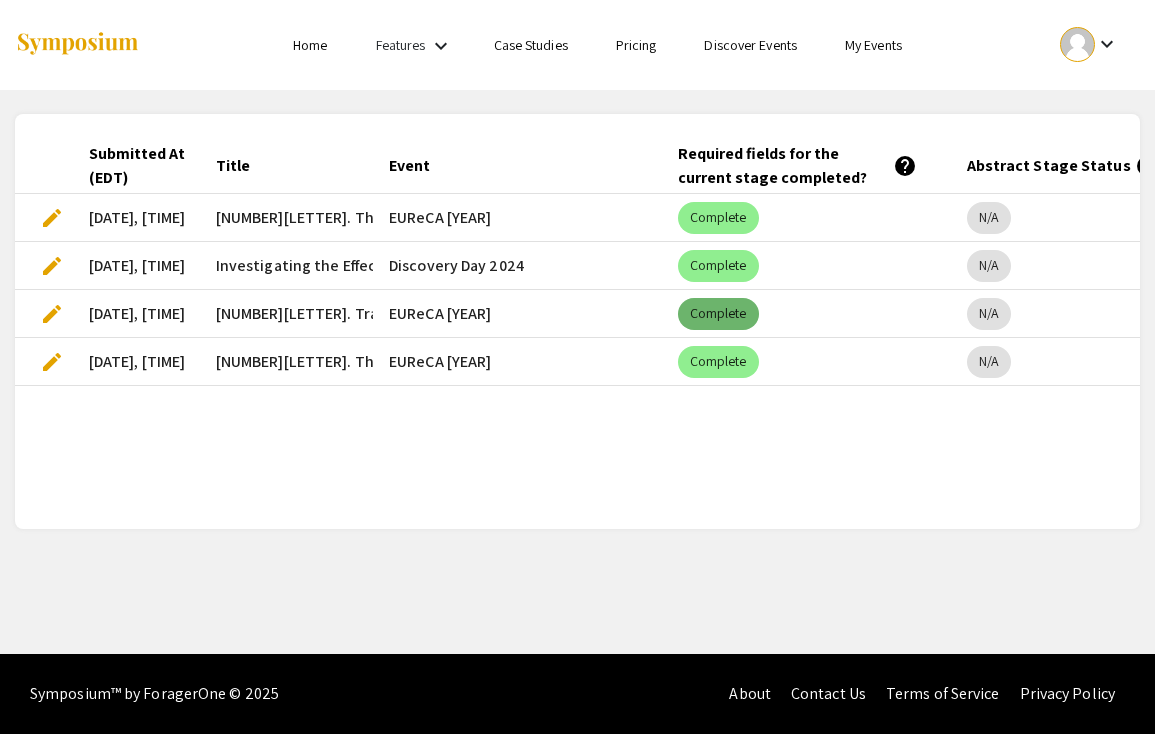 click on "Complete" at bounding box center (718, 314) 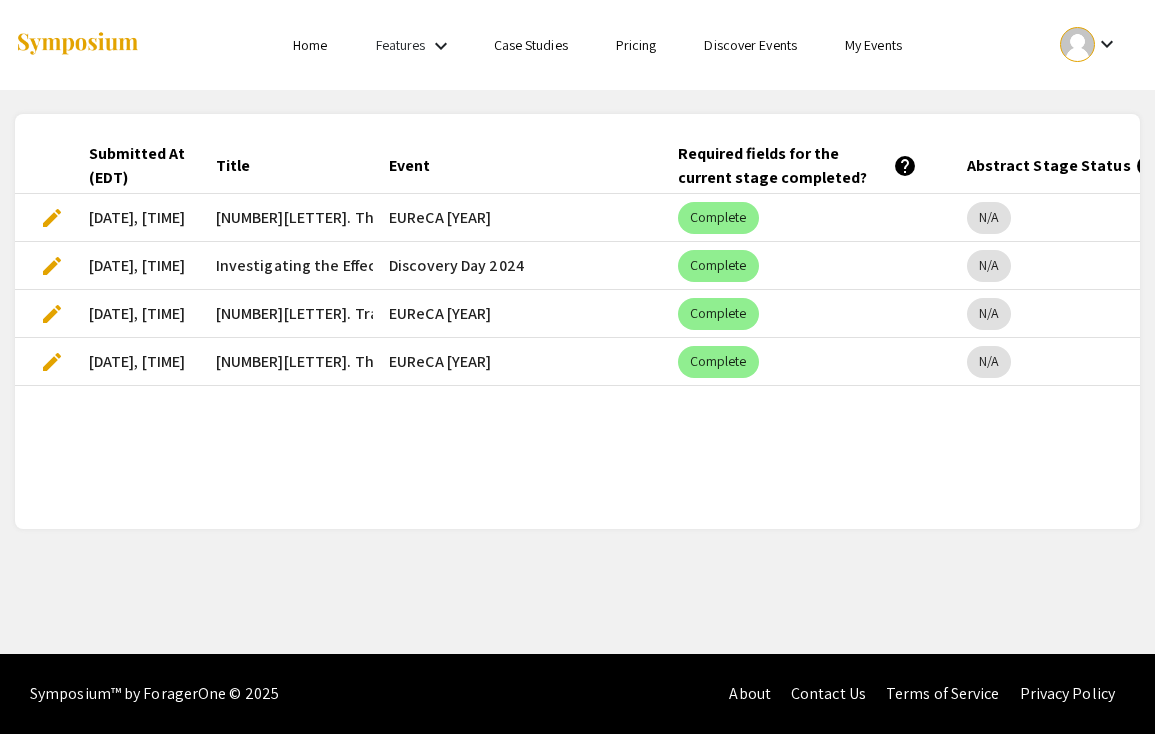 click on "edit" at bounding box center [52, 314] 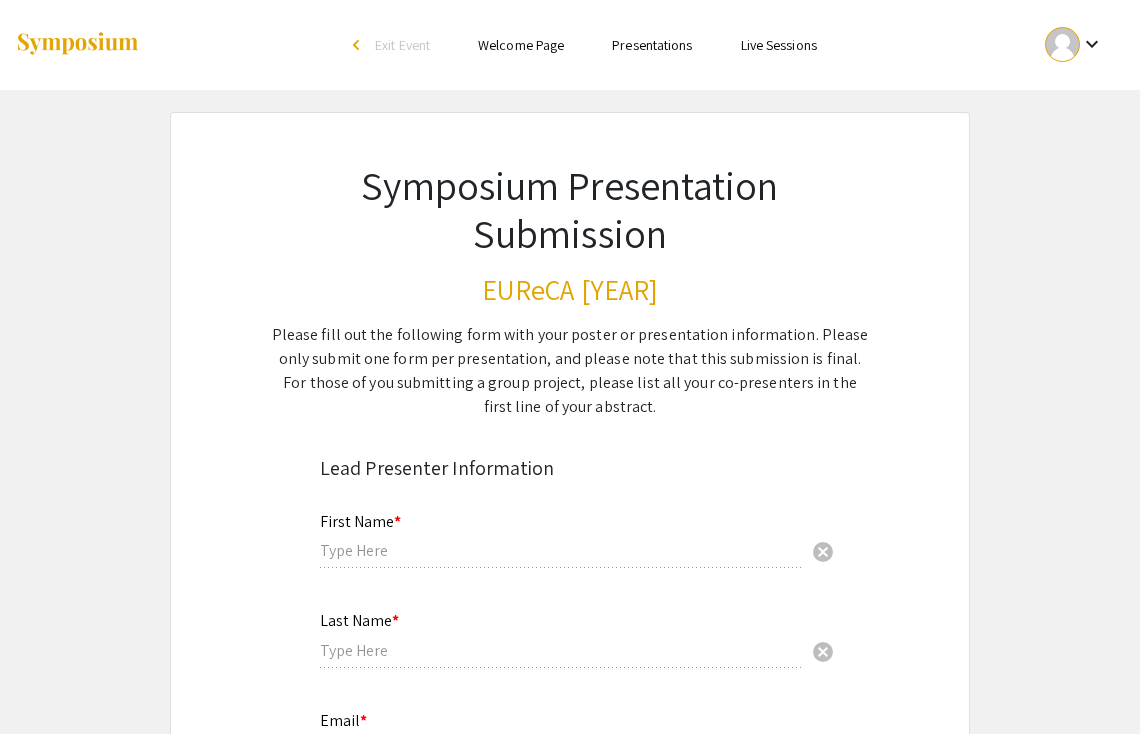 type on "[FIRST]" 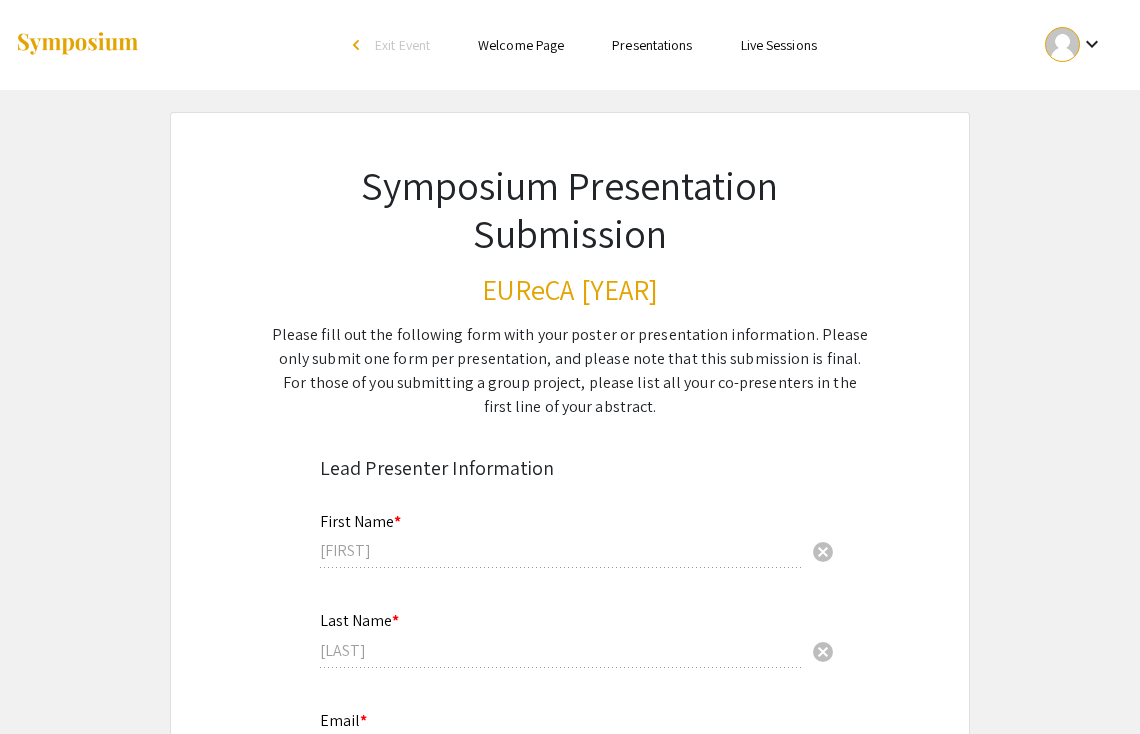 select on "custom" 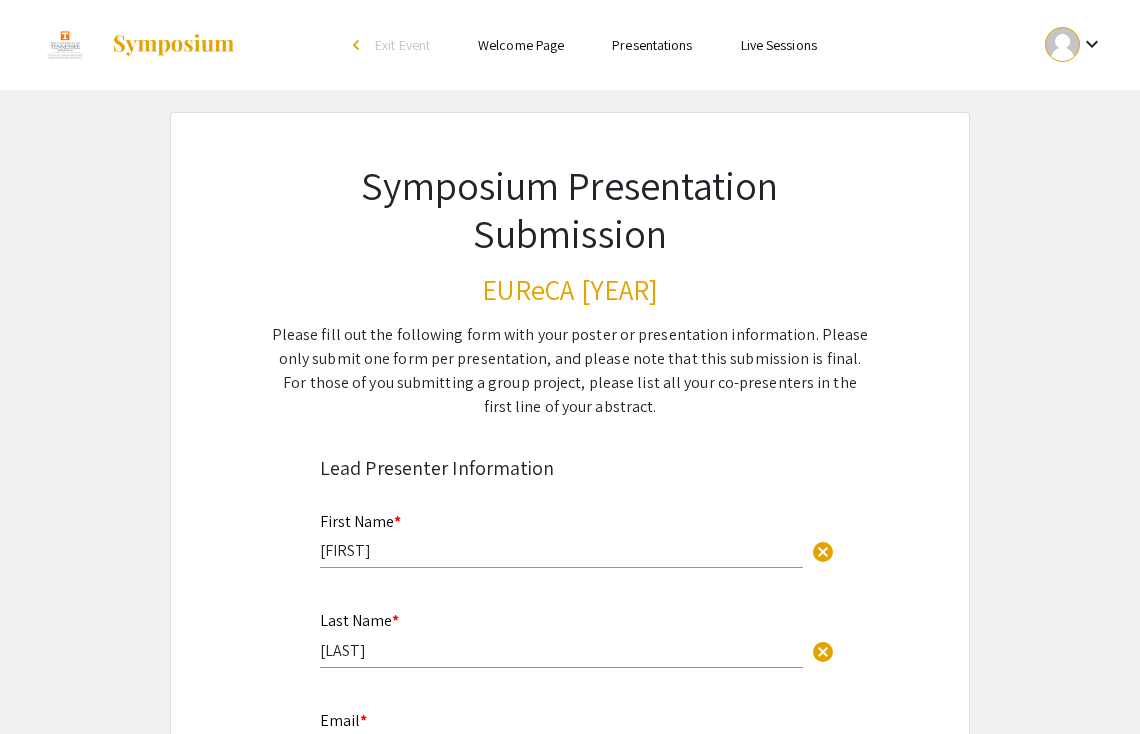 type on "0" 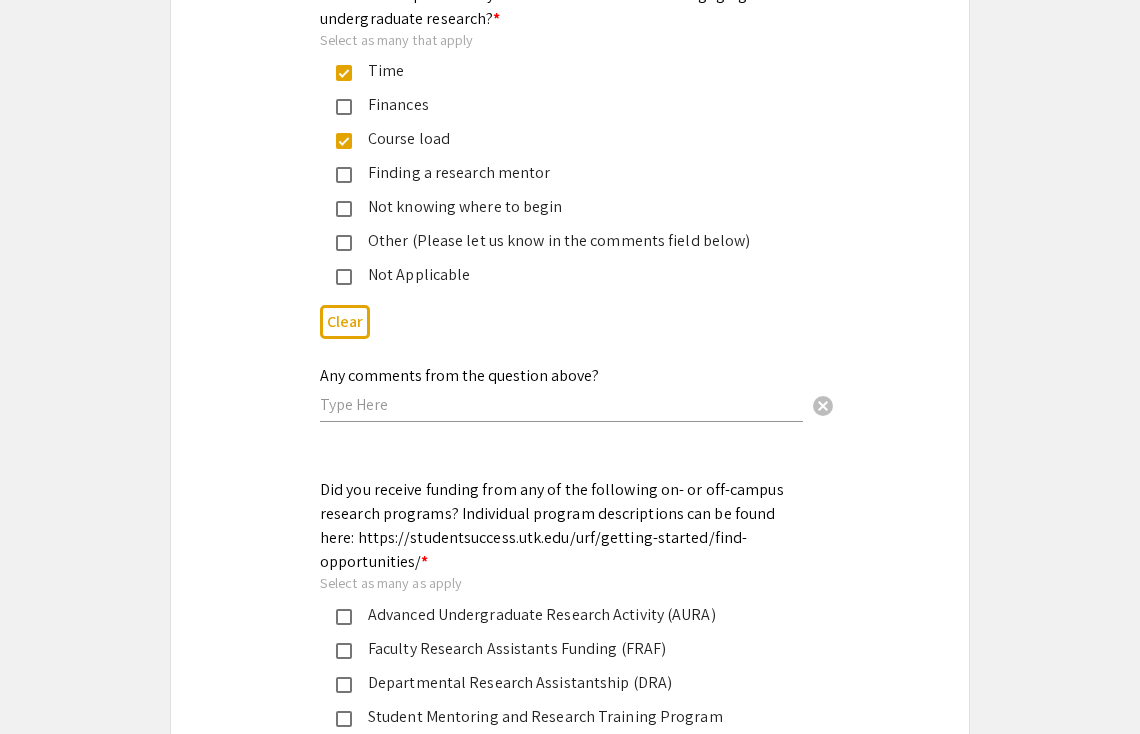 scroll, scrollTop: 3311, scrollLeft: 0, axis: vertical 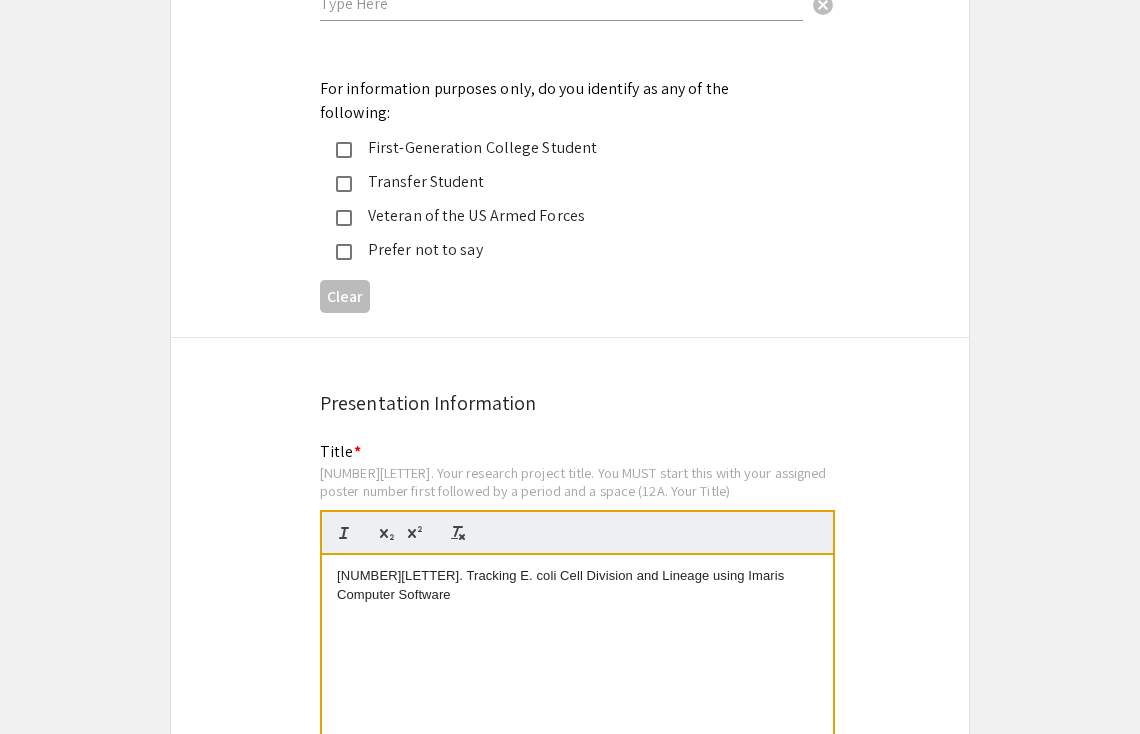 select on "custom" 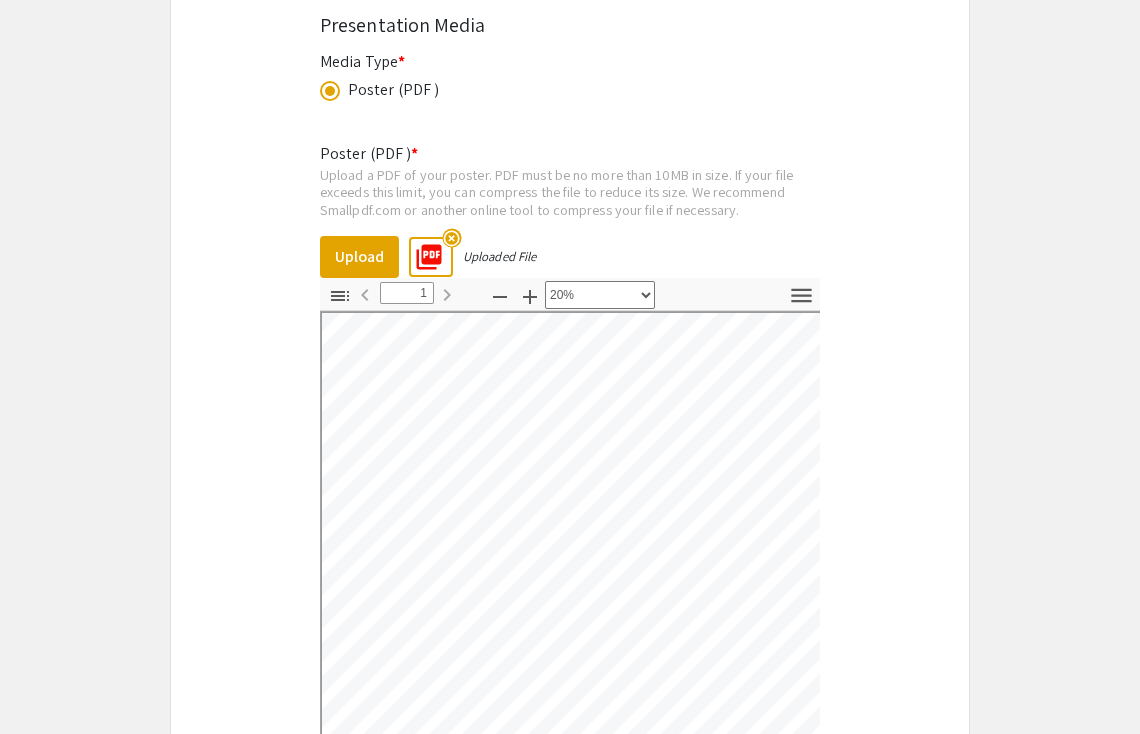scroll, scrollTop: 5523, scrollLeft: 0, axis: vertical 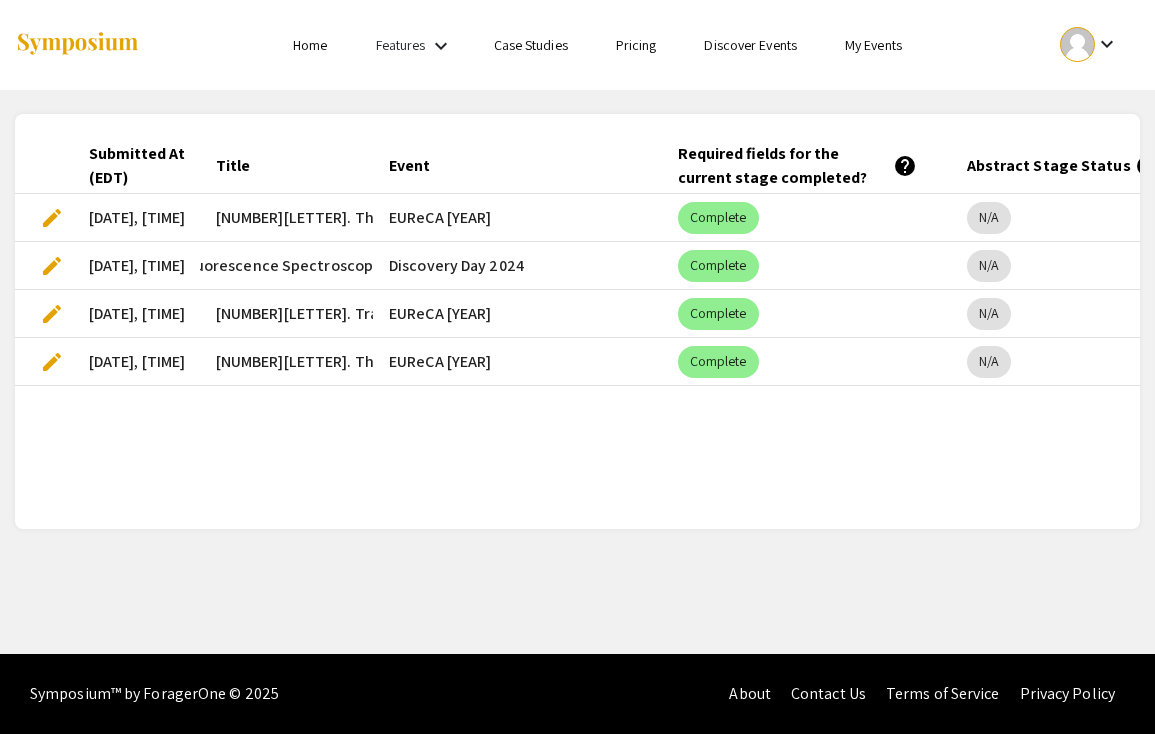 click on "edit" at bounding box center [52, 266] 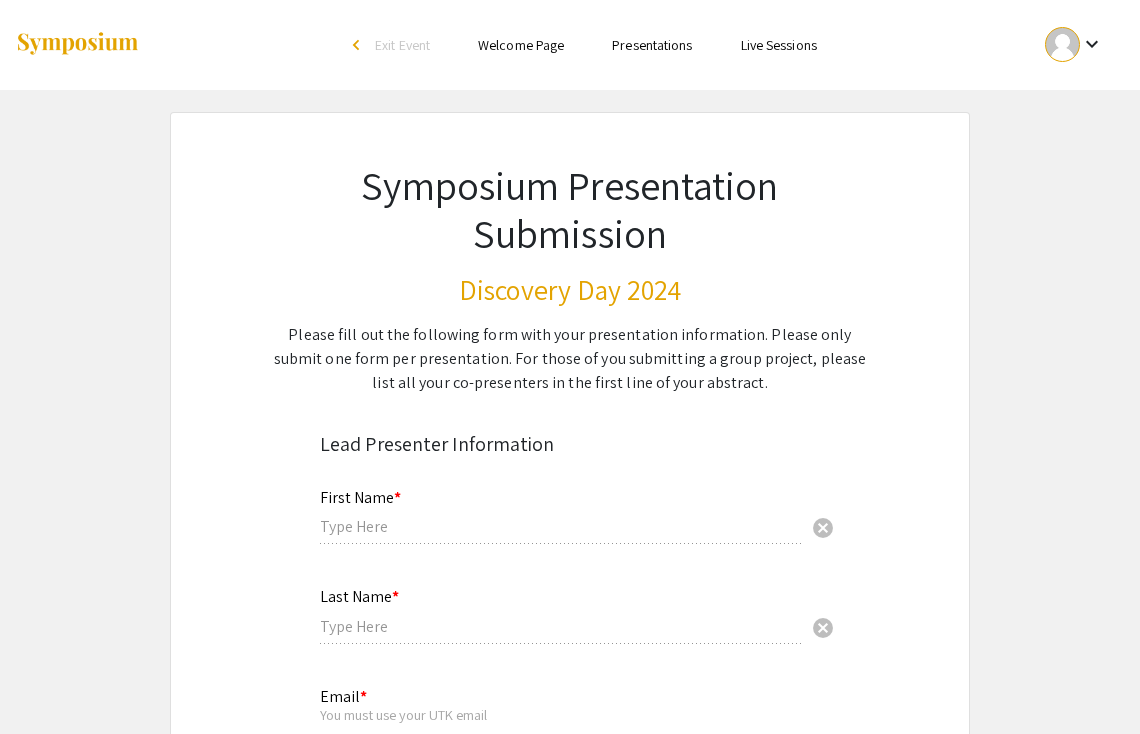 type on "[FIRST]" 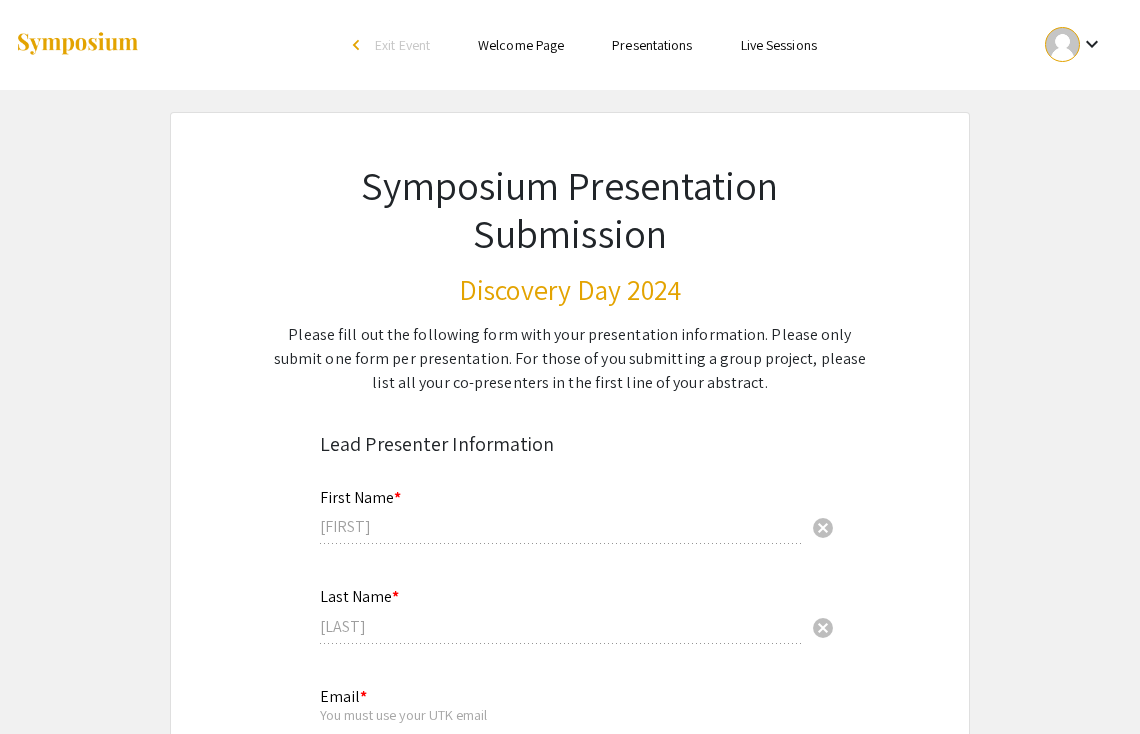 select on "custom" 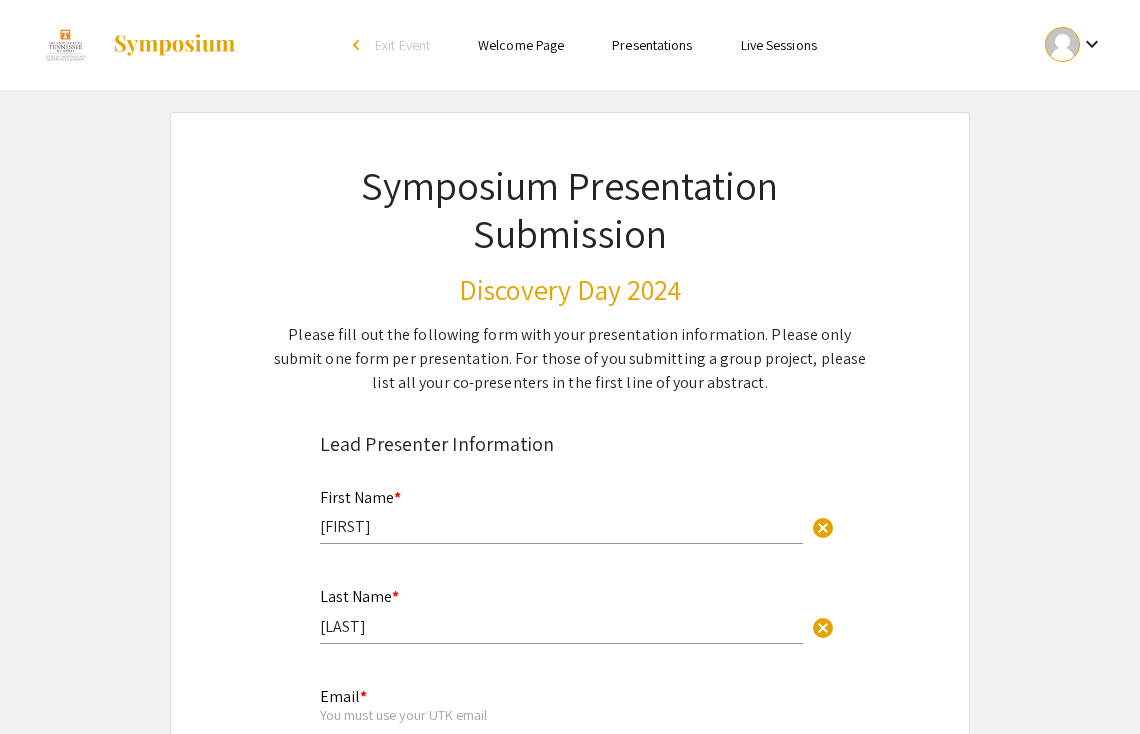 type on "0" 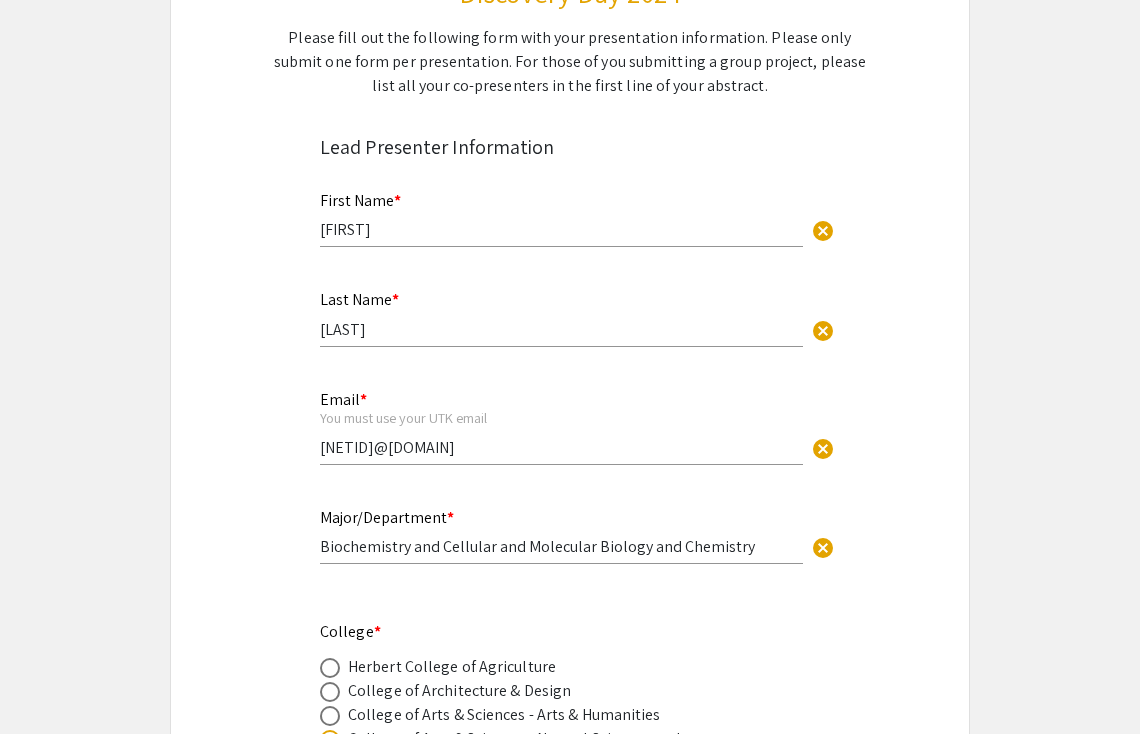 type on "1" 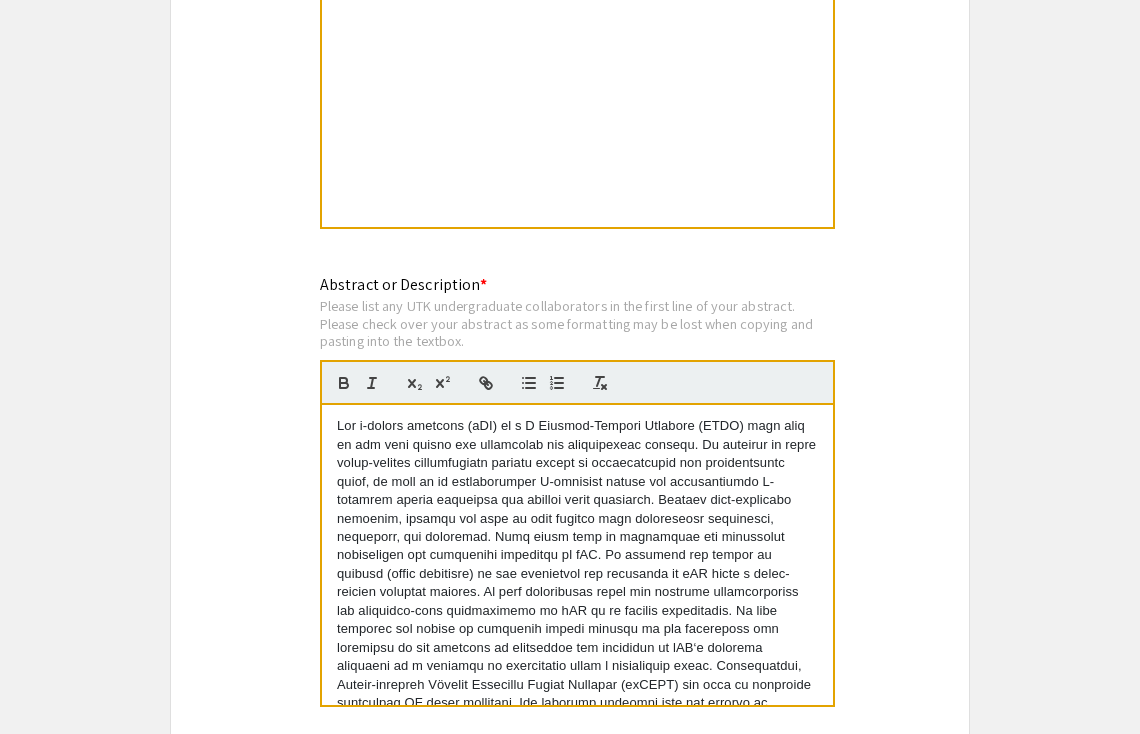 scroll, scrollTop: 5924, scrollLeft: 0, axis: vertical 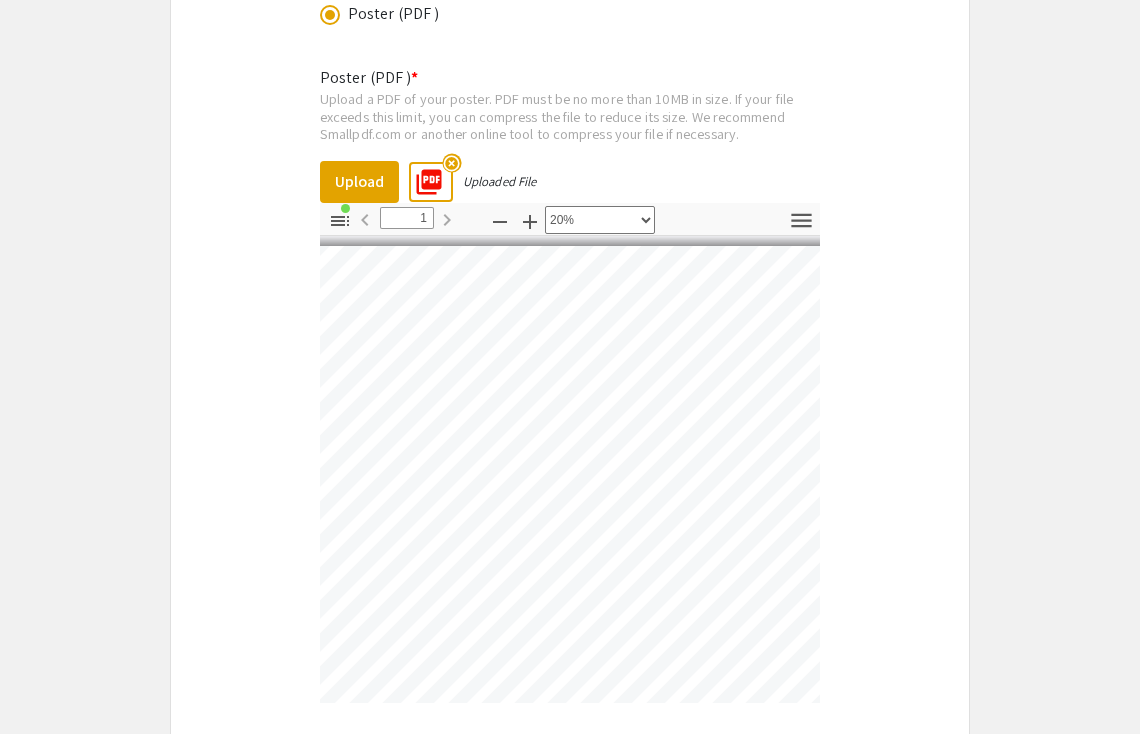 select on "custom" 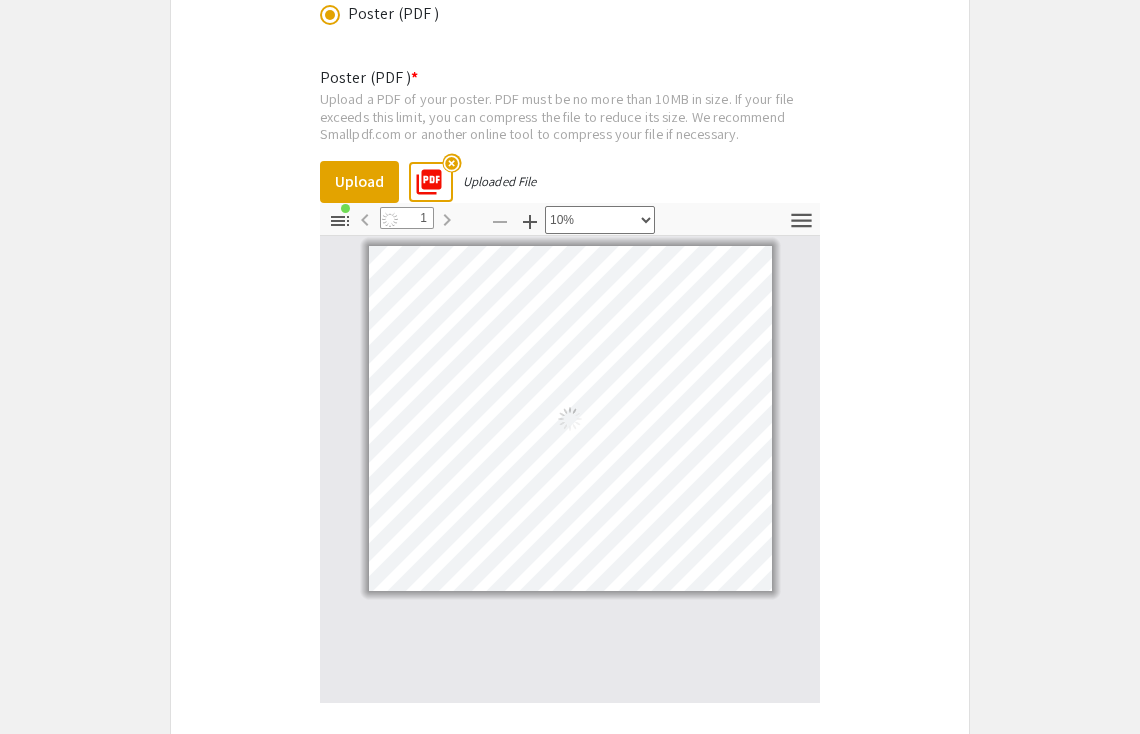 scroll, scrollTop: 0, scrollLeft: 0, axis: both 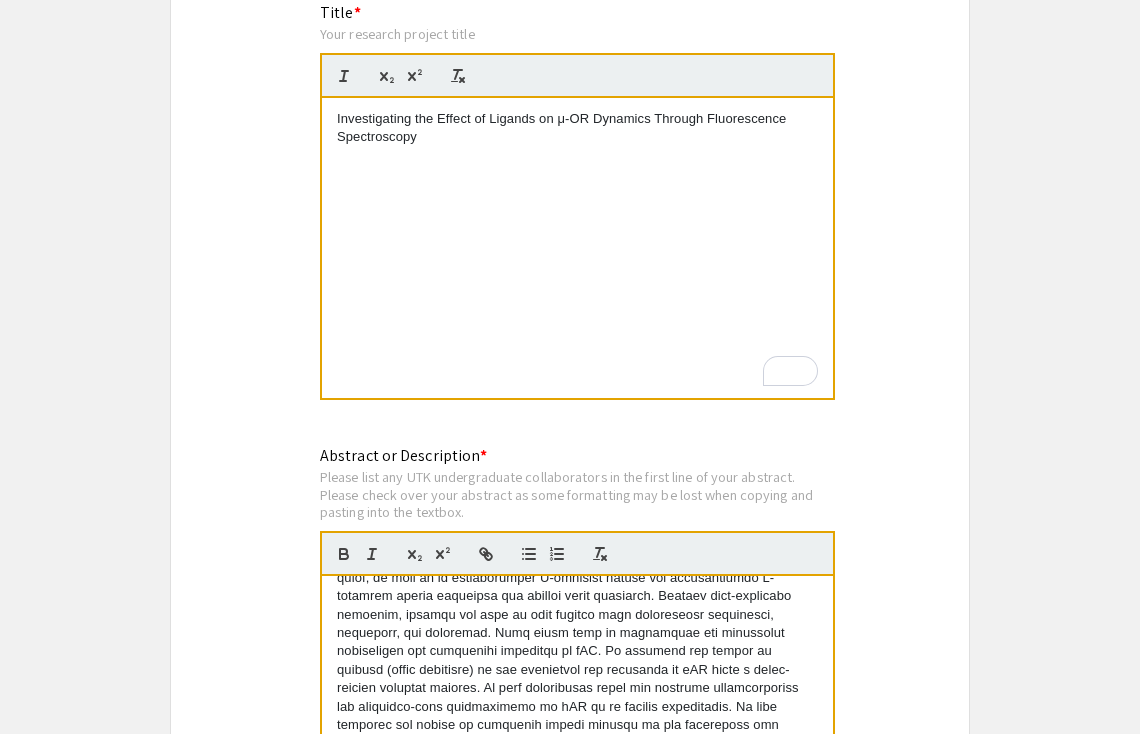 drag, startPoint x: 473, startPoint y: 127, endPoint x: 327, endPoint y: 112, distance: 146.76852 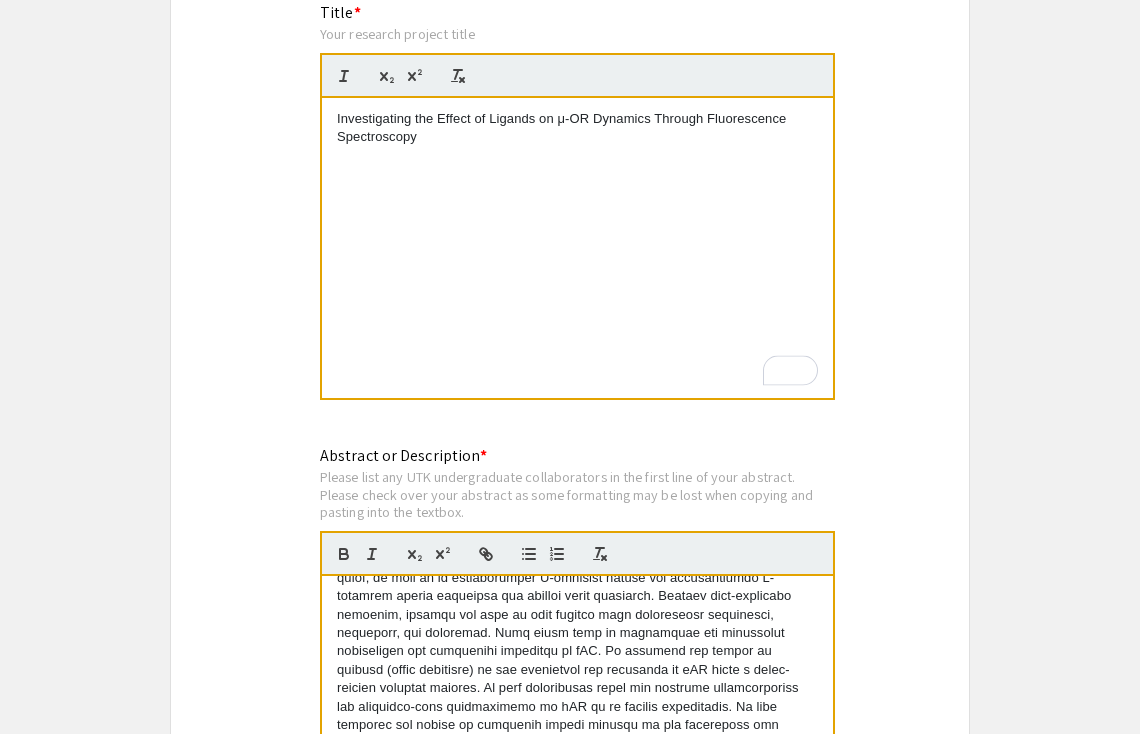 copy on "Investigating the Effect of Ligands on μ-OR Dynamics Through Fluorescence Spectroscopy" 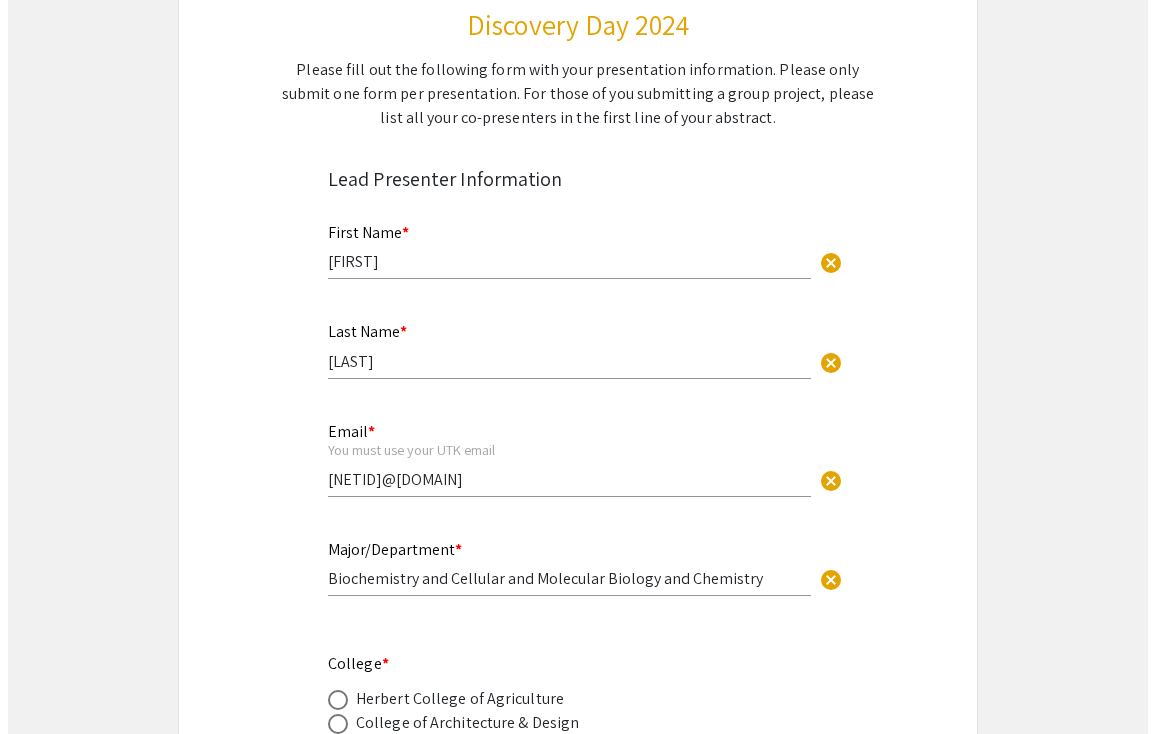 scroll, scrollTop: 0, scrollLeft: 0, axis: both 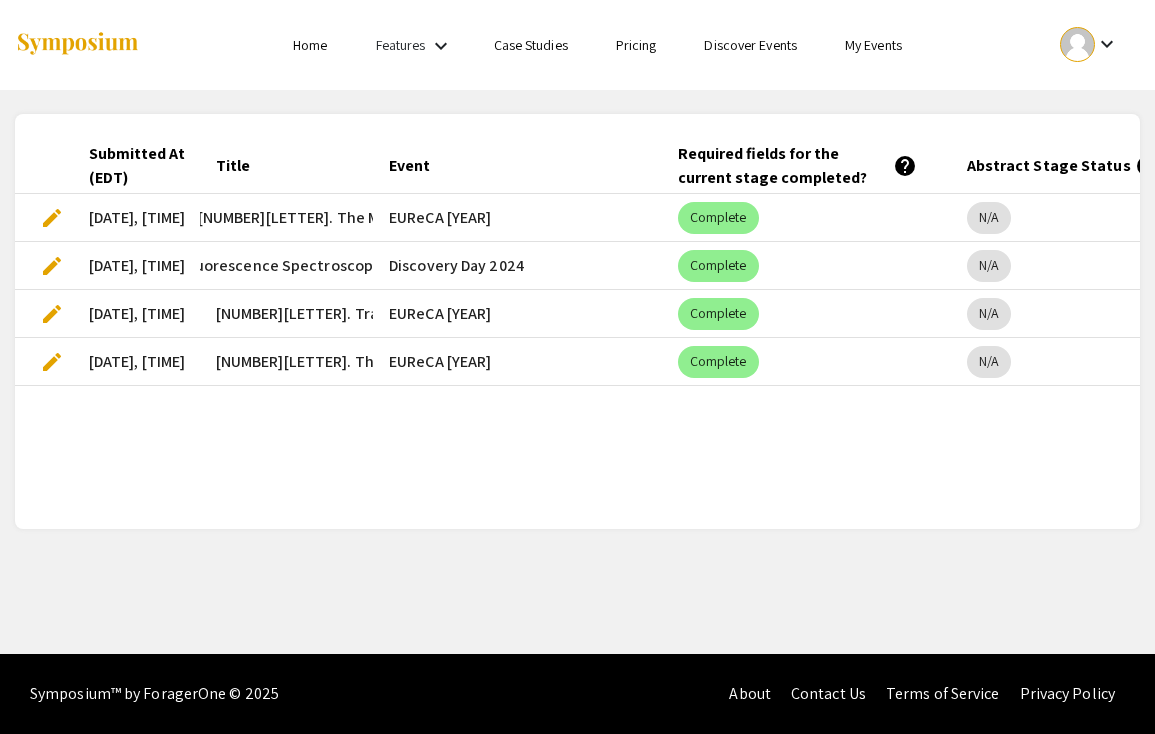 click on "[NUMBER][LETTER]. The Mu-Opioid Receptor Retains Its Activation Dynamics in Aqueous Environments" at bounding box center (558, 218) 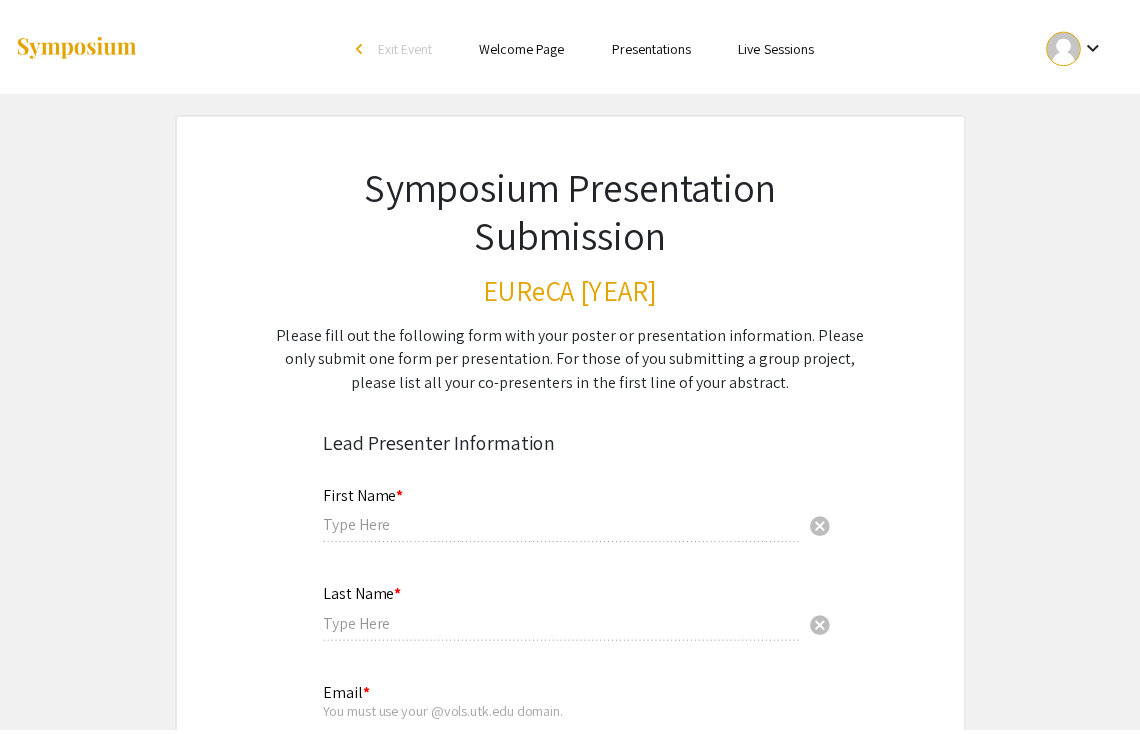 scroll, scrollTop: 4, scrollLeft: 0, axis: vertical 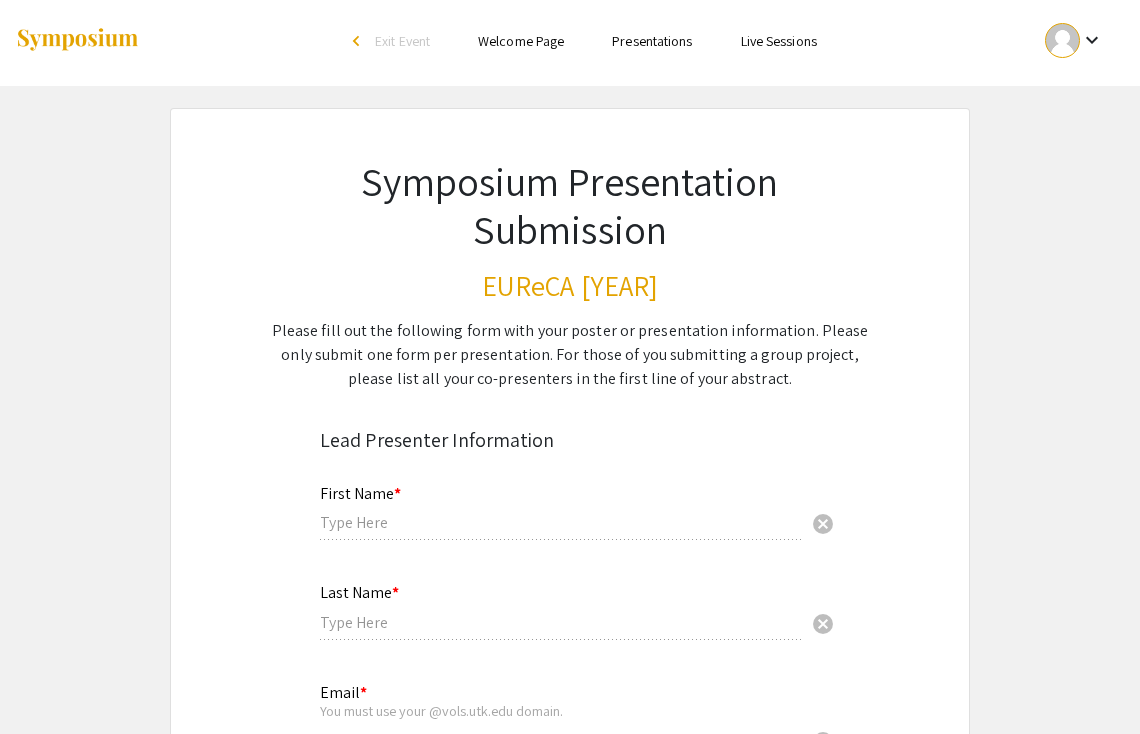 type on "[FIRST]" 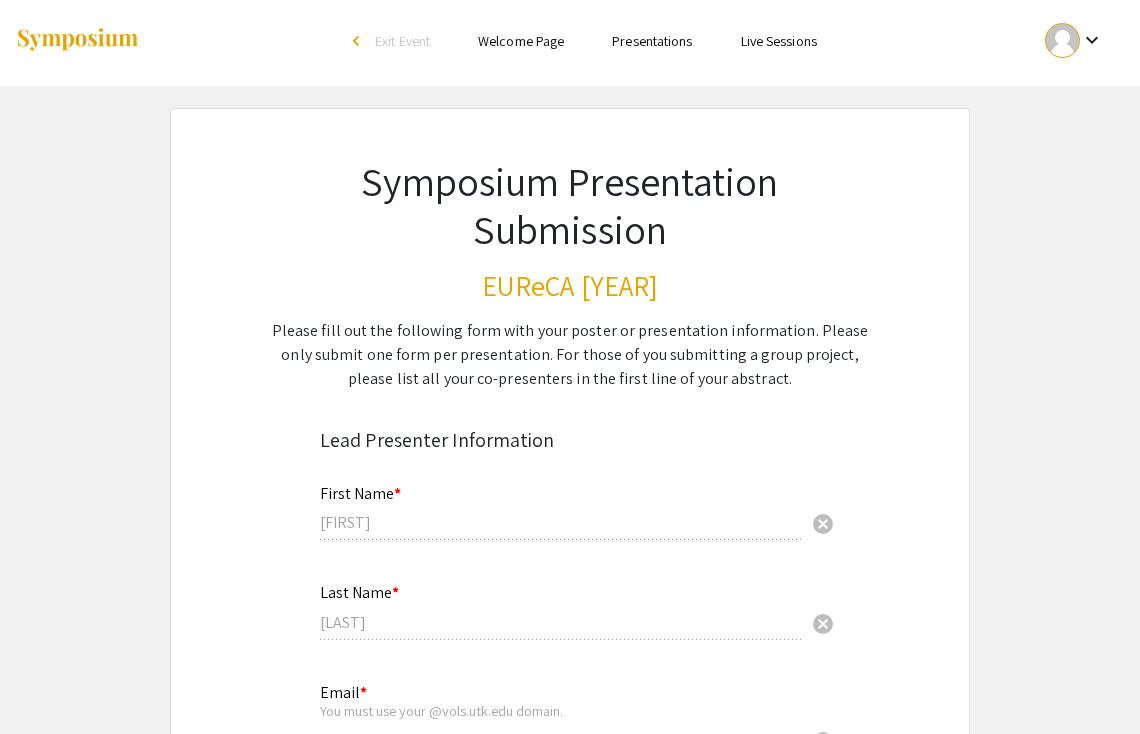 select on "custom" 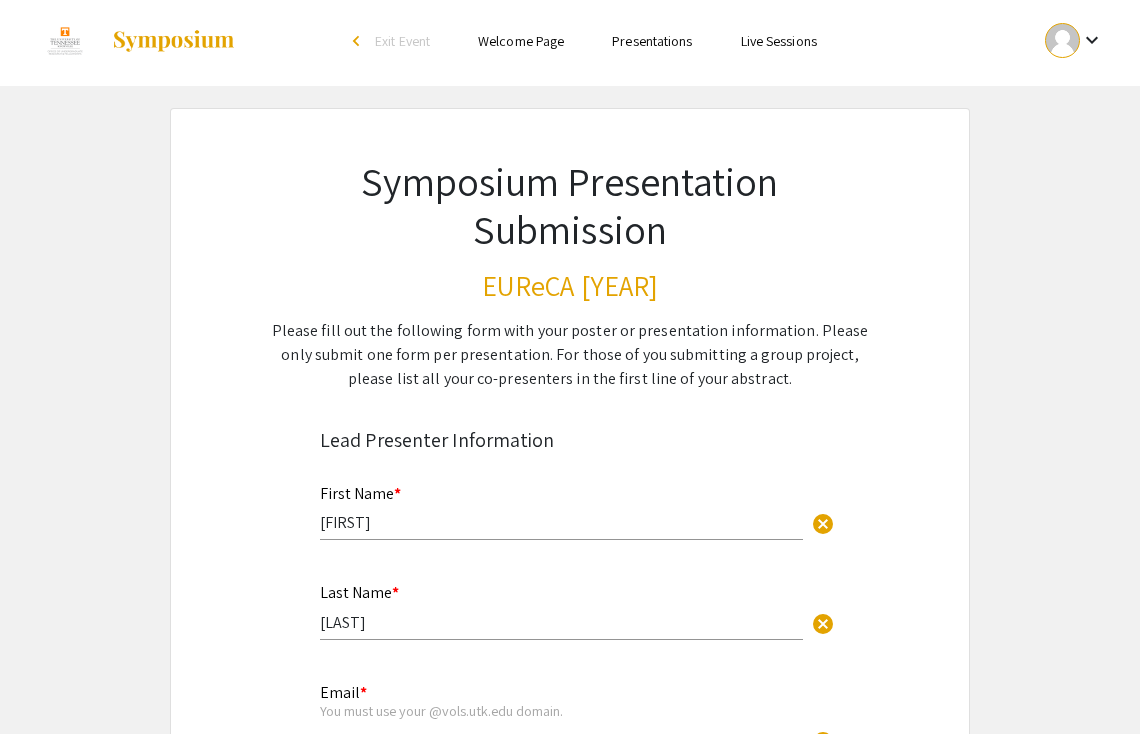 scroll, scrollTop: 0, scrollLeft: 0, axis: both 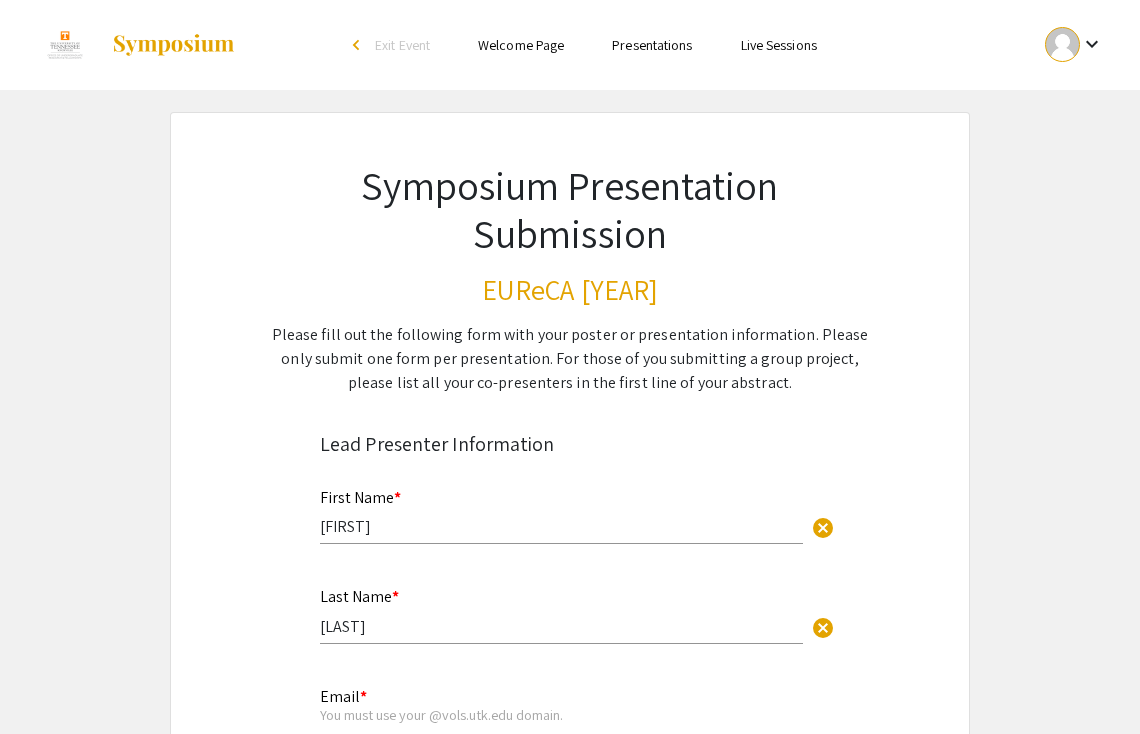 type on "0" 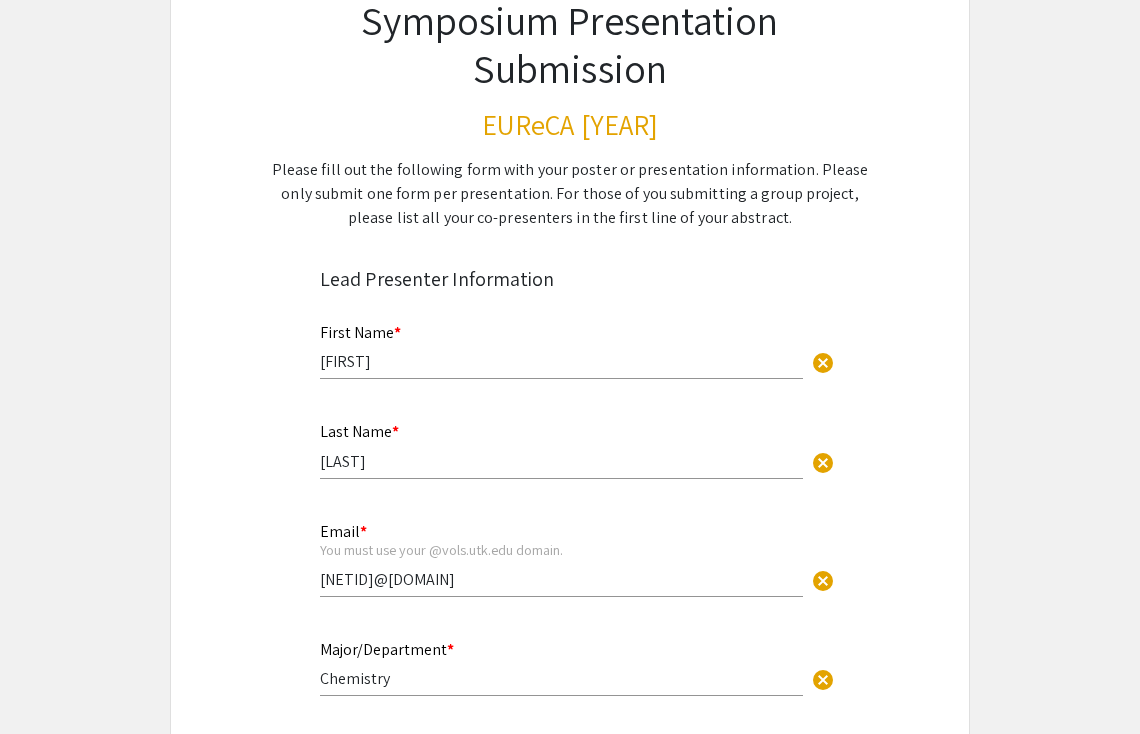 type on "1" 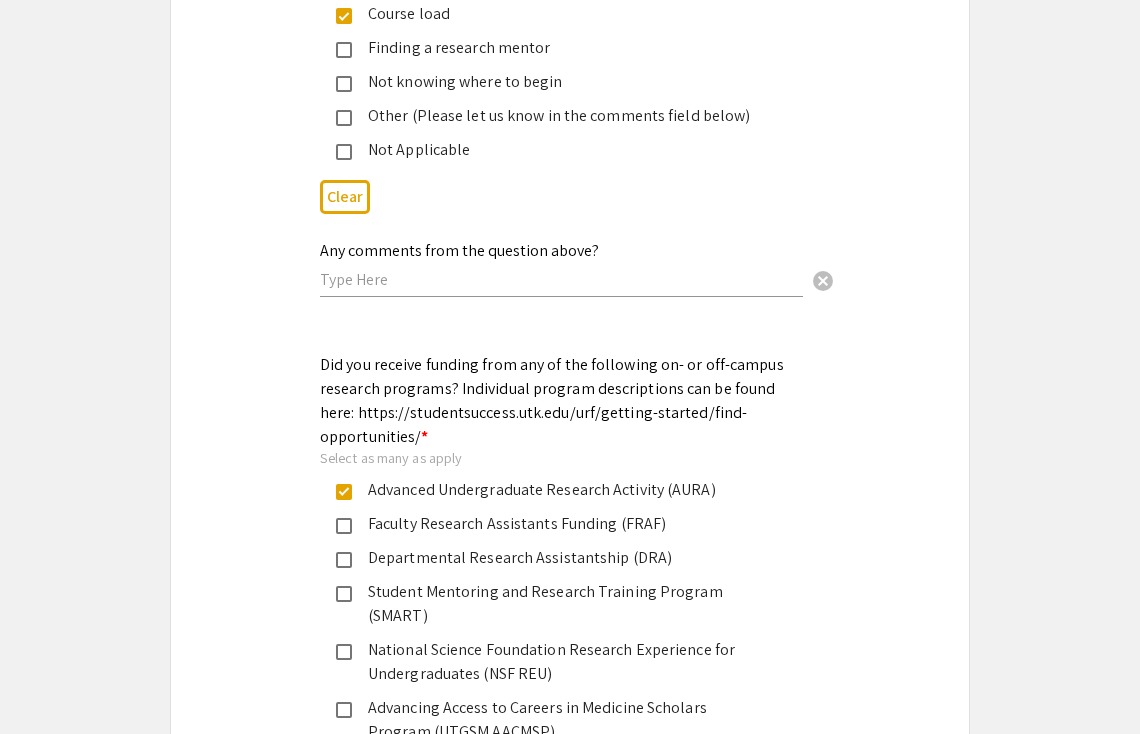 select on "page-width" 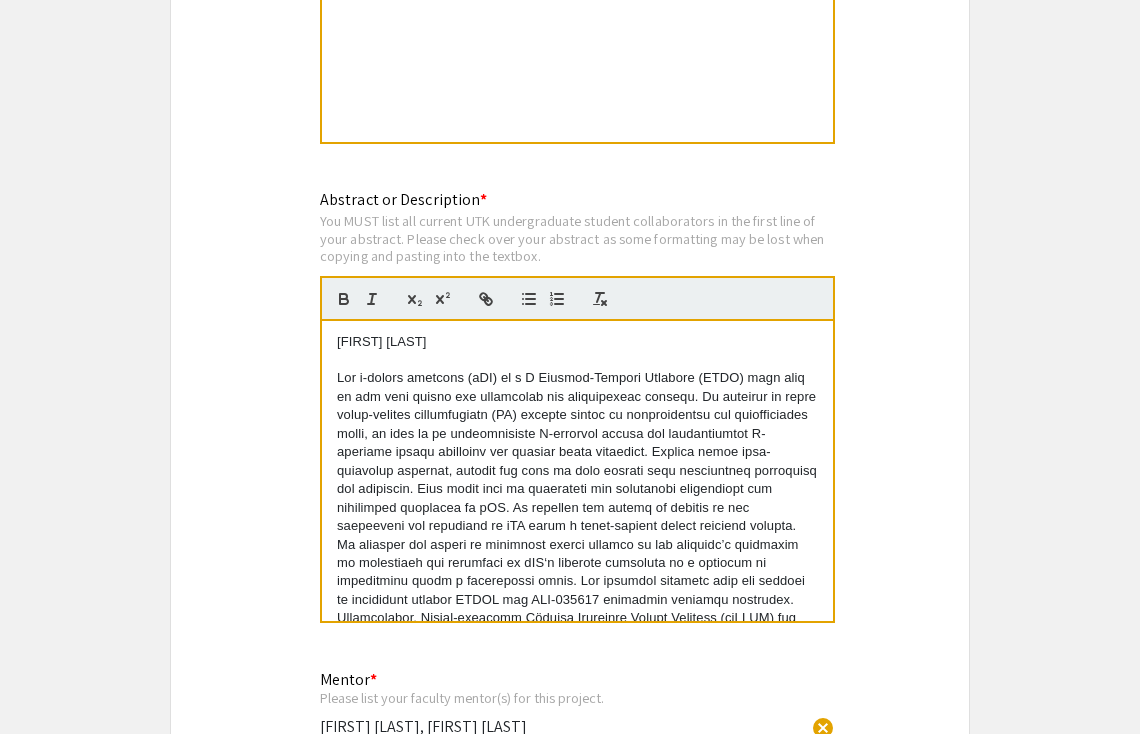 scroll, scrollTop: 3916, scrollLeft: 0, axis: vertical 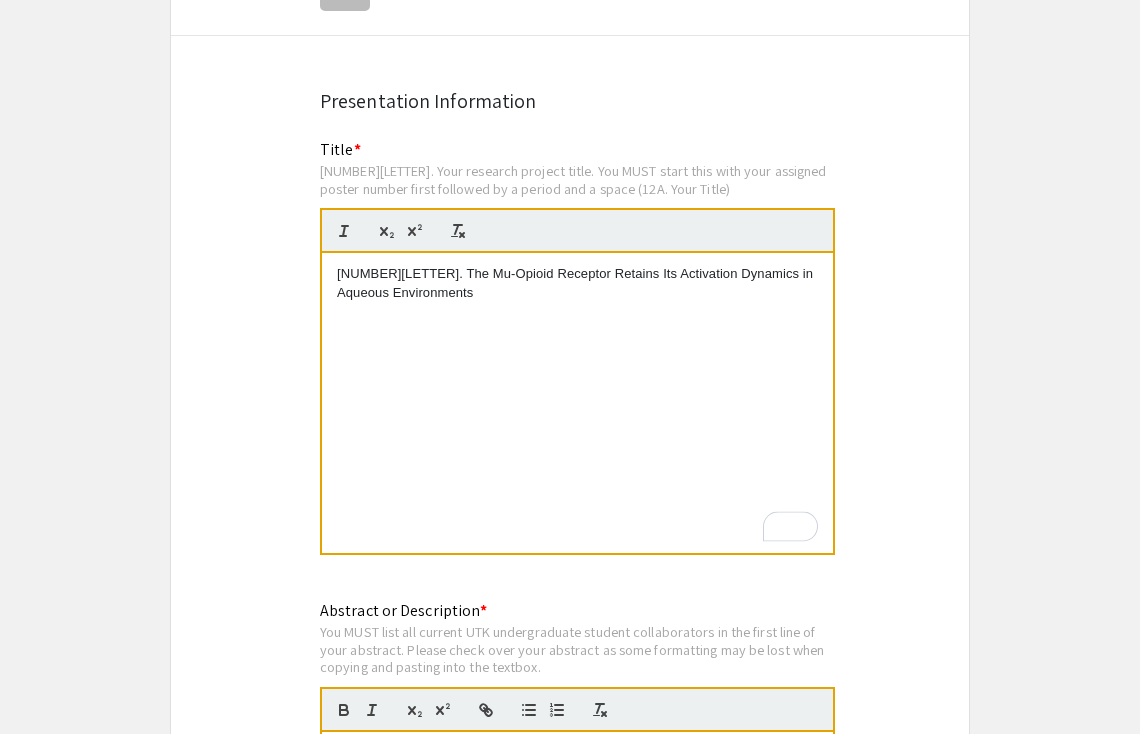 drag, startPoint x: 428, startPoint y: 238, endPoint x: 368, endPoint y: 214, distance: 64.62198 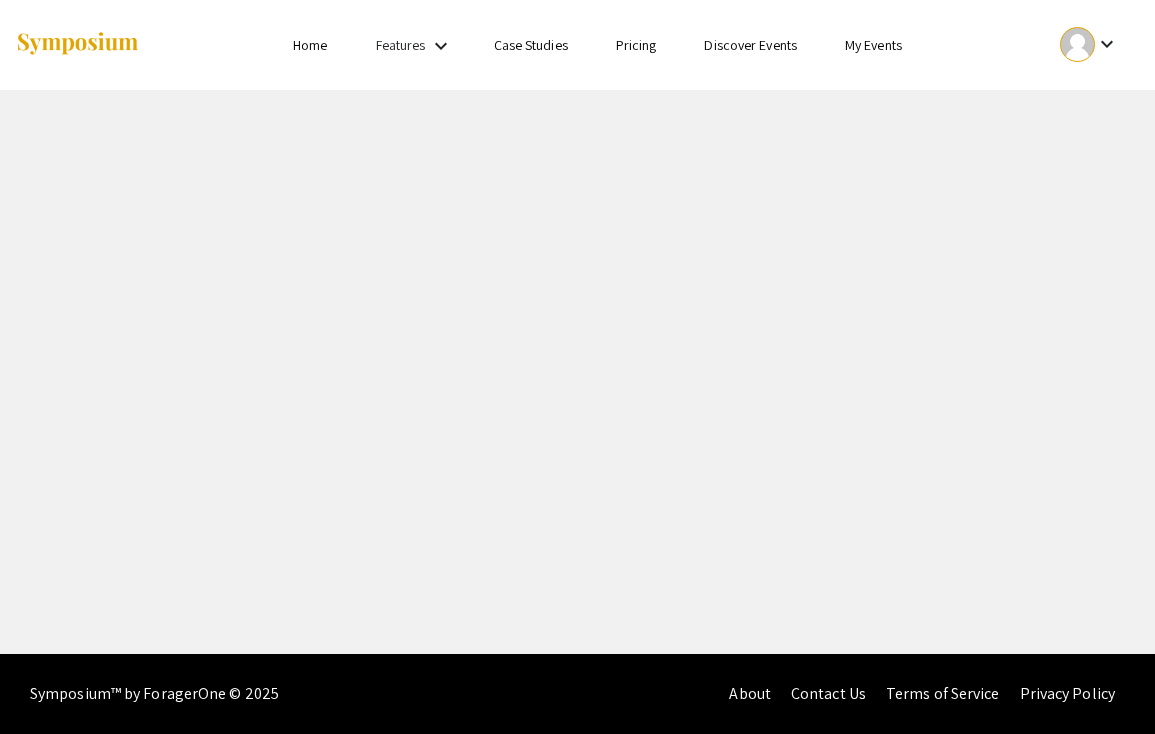 scroll, scrollTop: 0, scrollLeft: 0, axis: both 